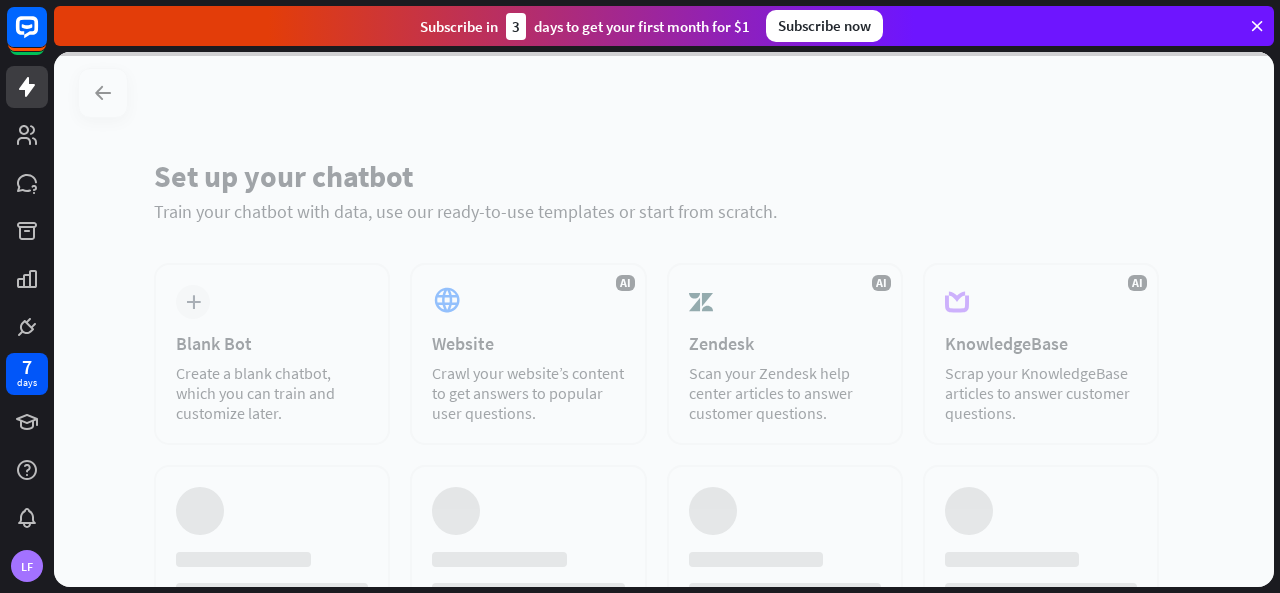 scroll, scrollTop: 0, scrollLeft: 0, axis: both 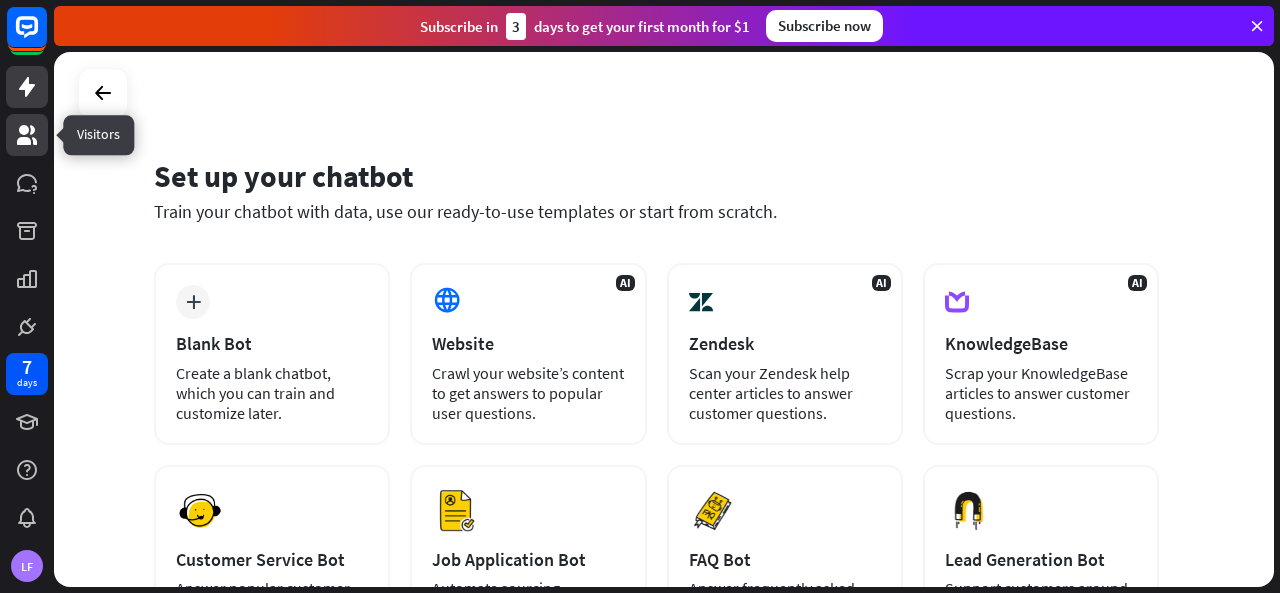 click 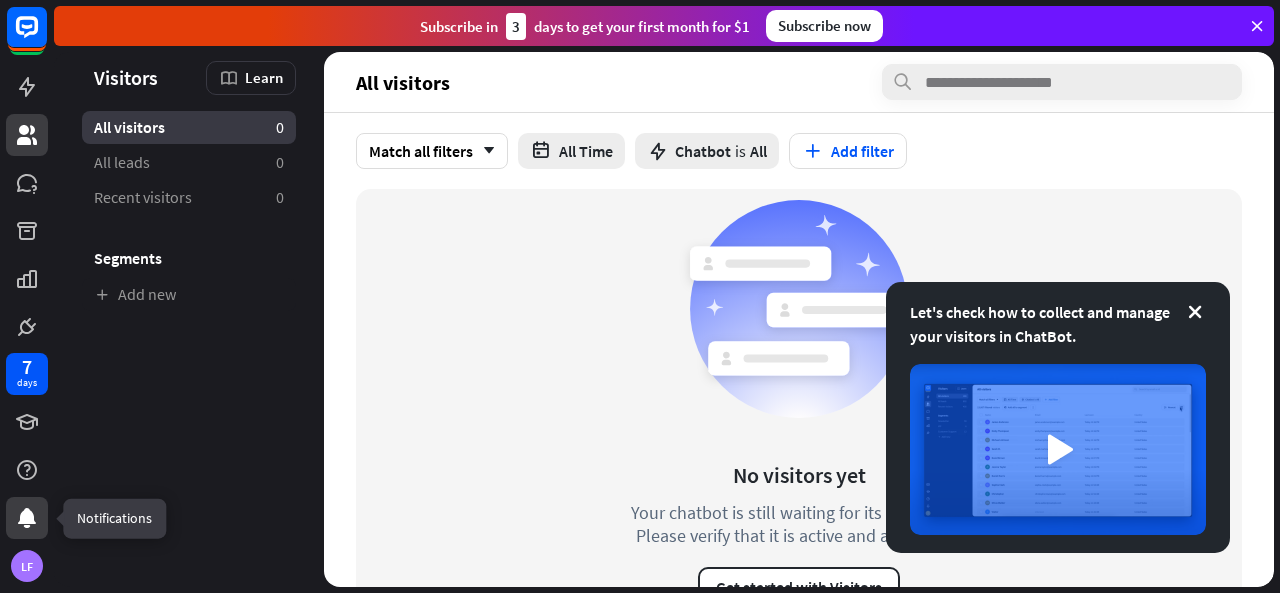 click 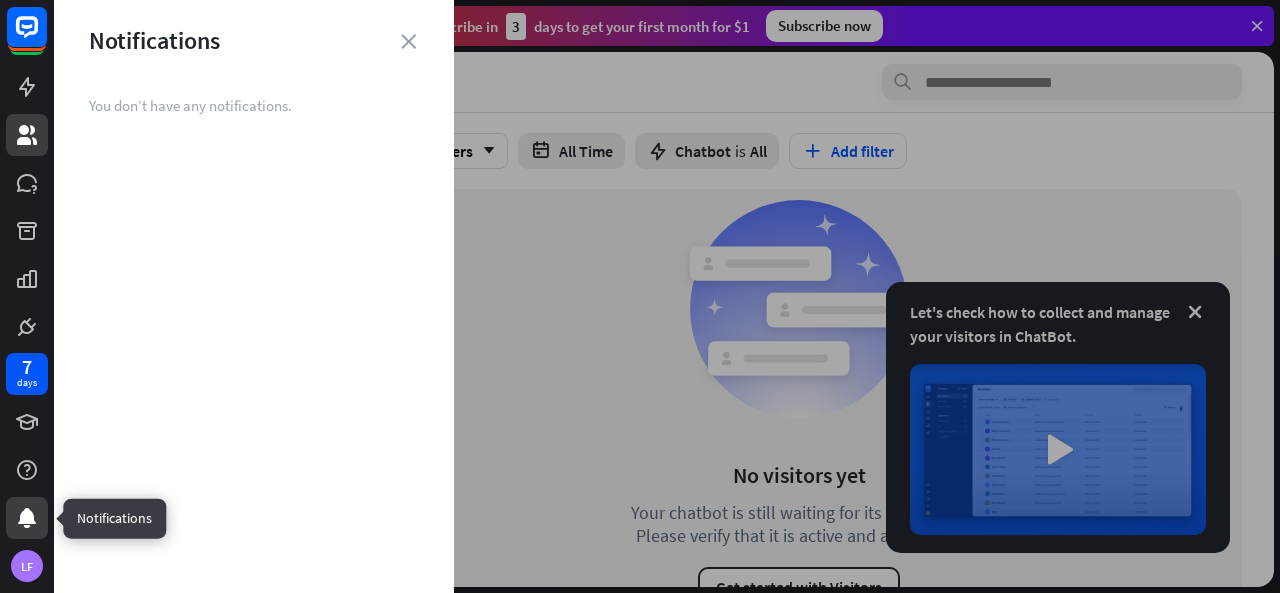 click at bounding box center (27, 518) 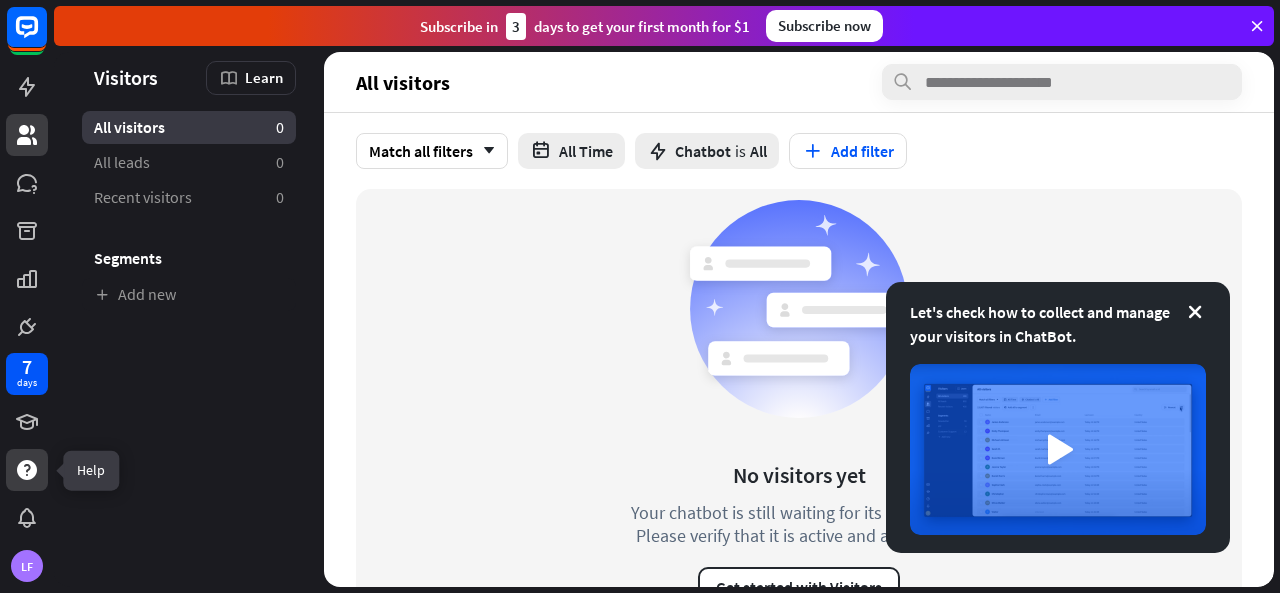 click 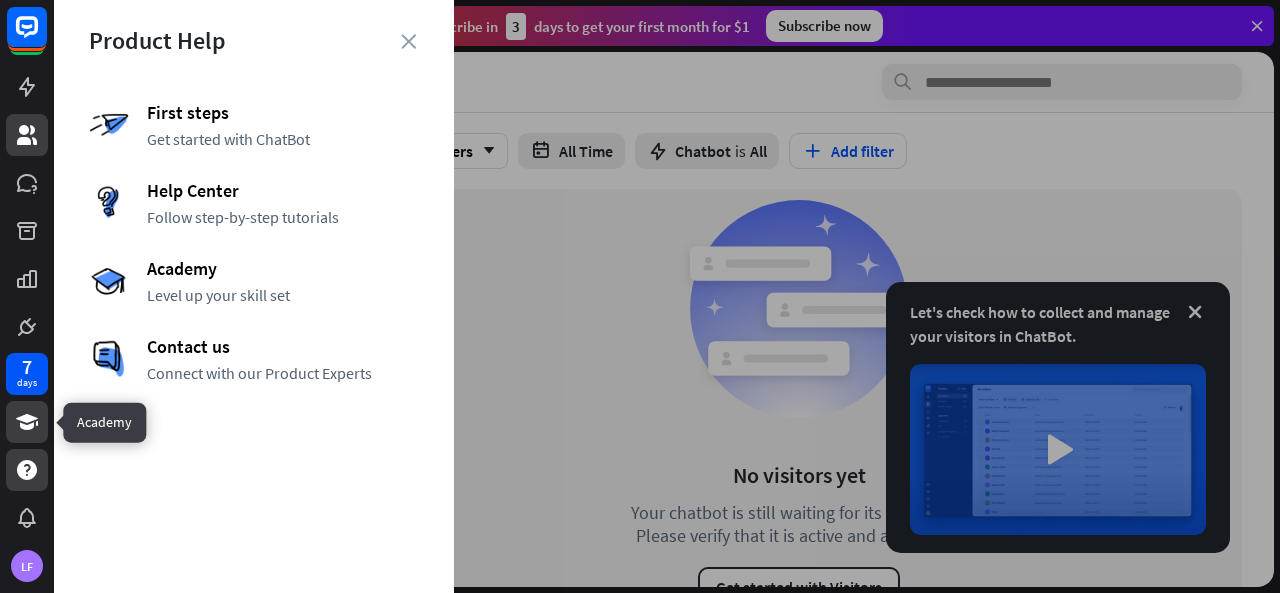 click 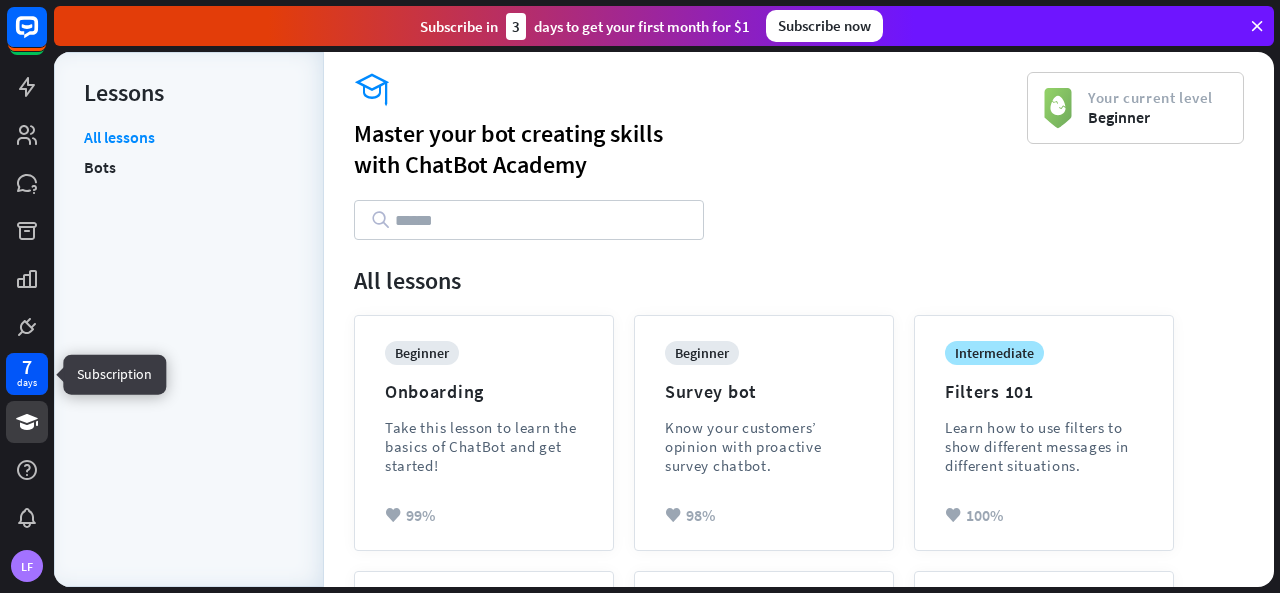 click on "7" at bounding box center [27, 367] 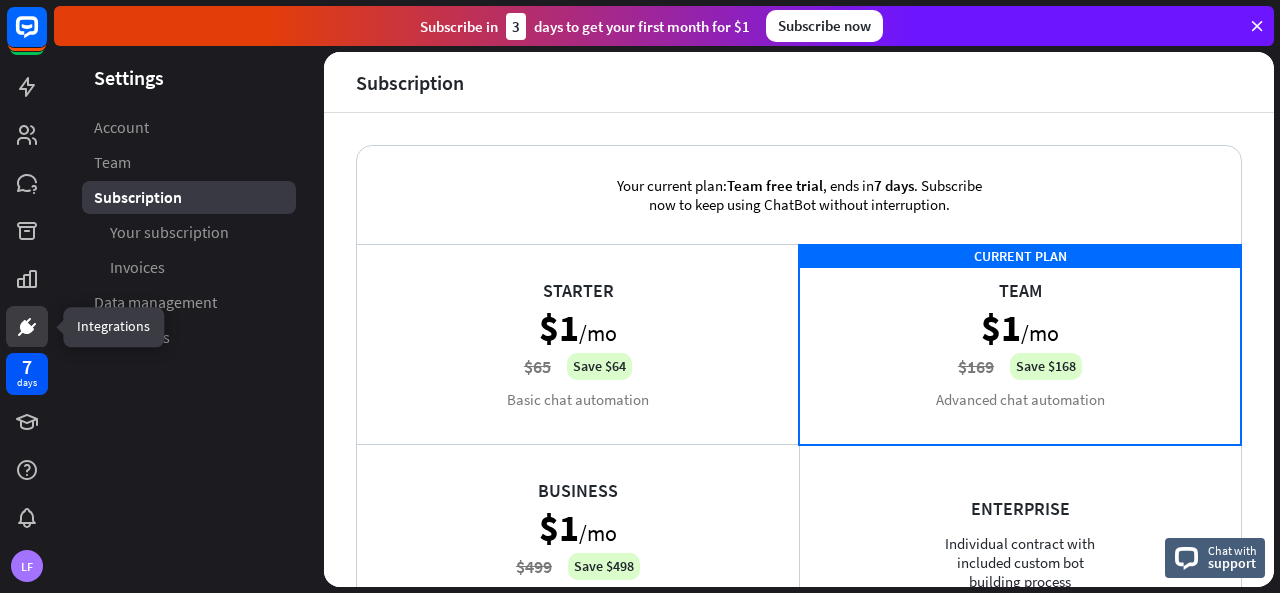 click 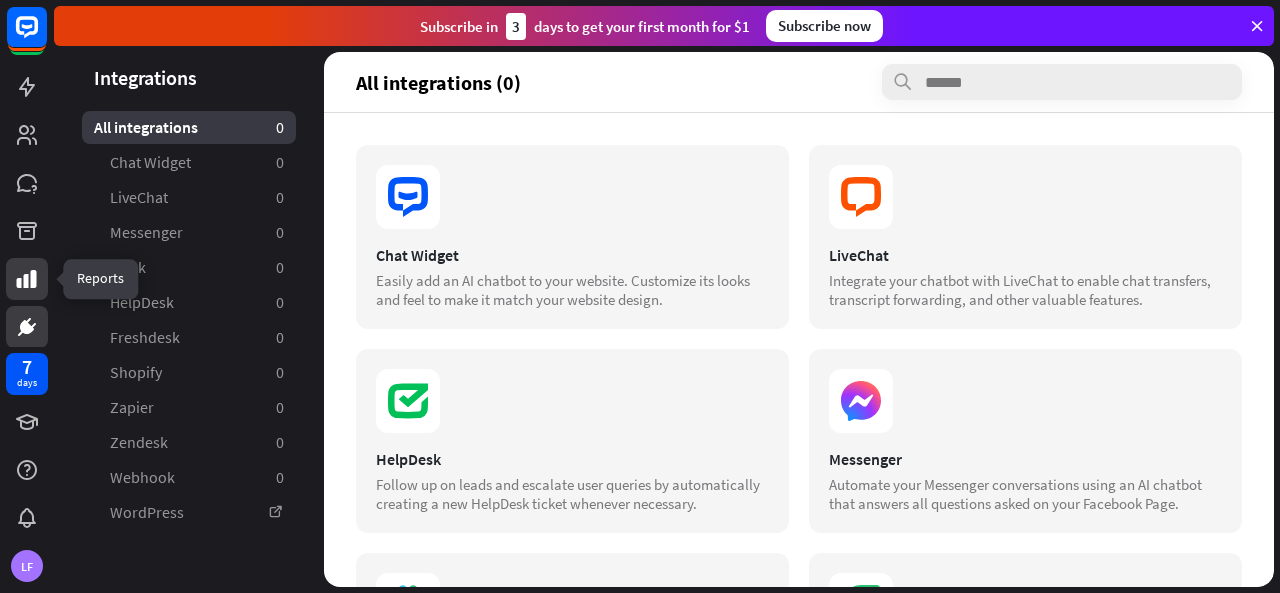 click 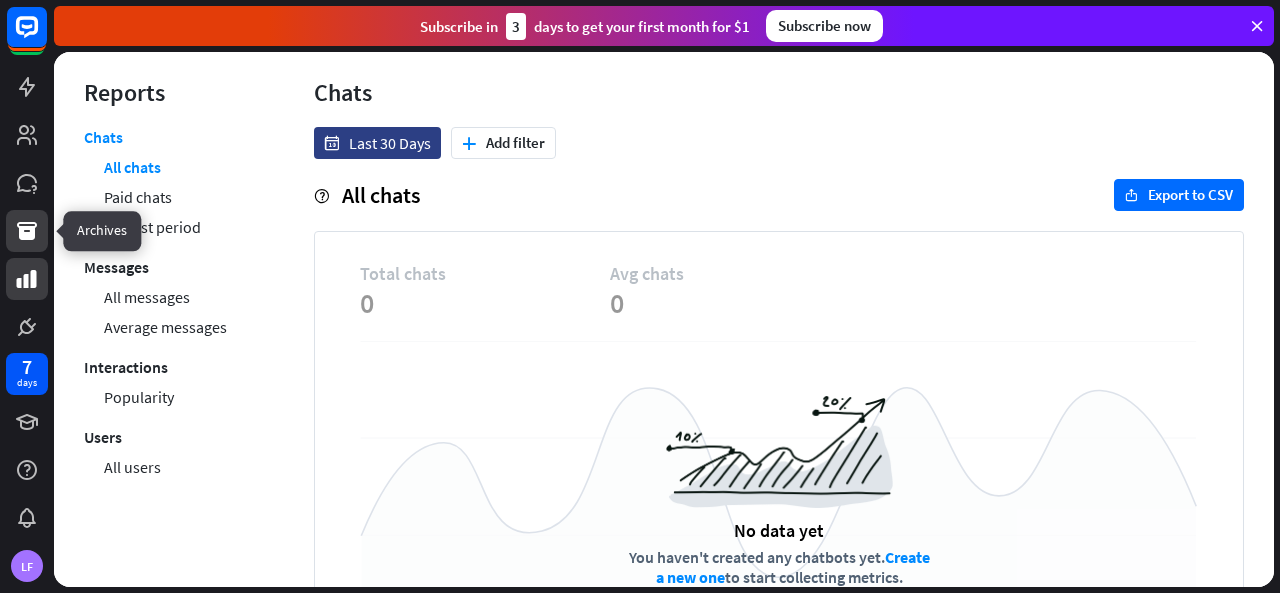 click 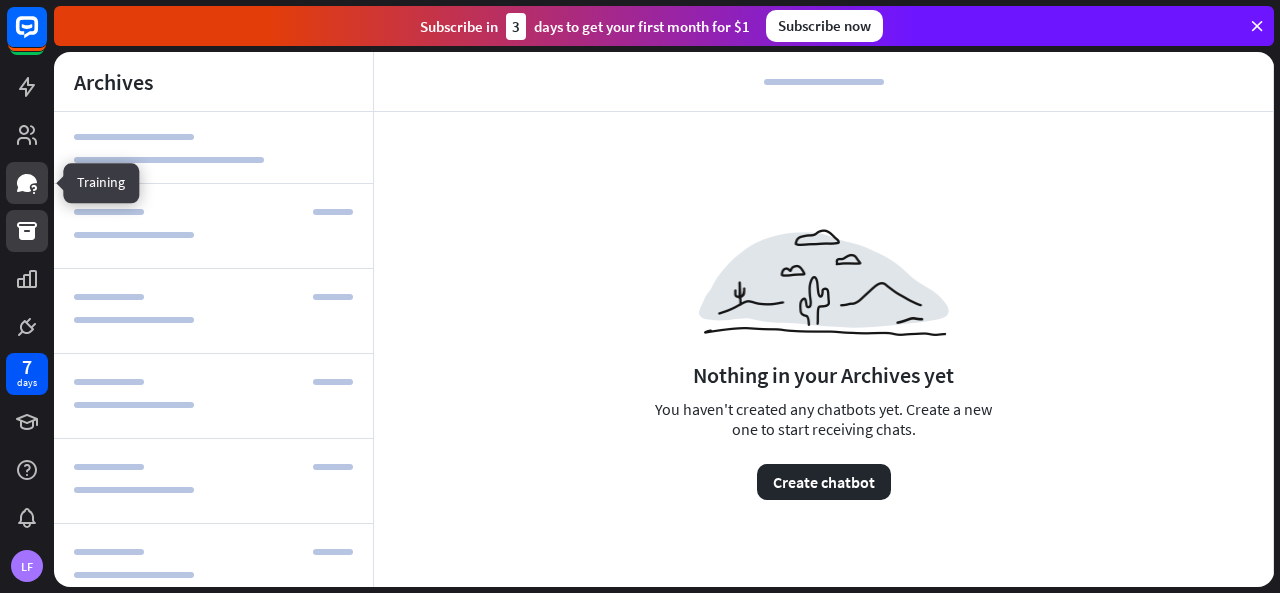 click 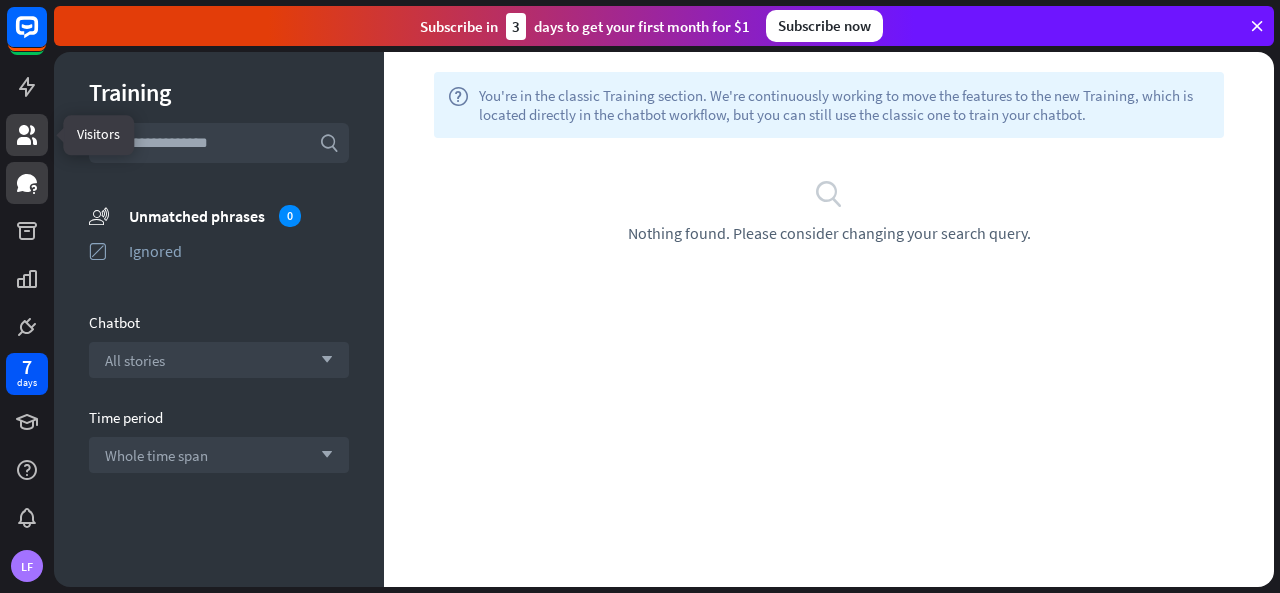 click 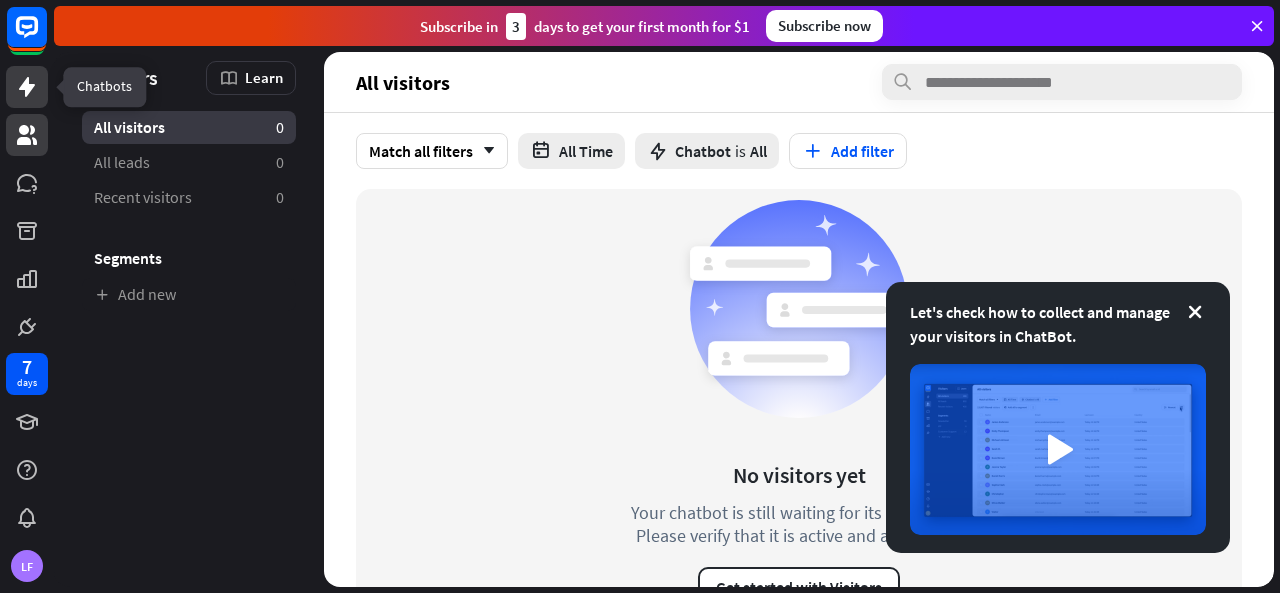 click at bounding box center [27, 87] 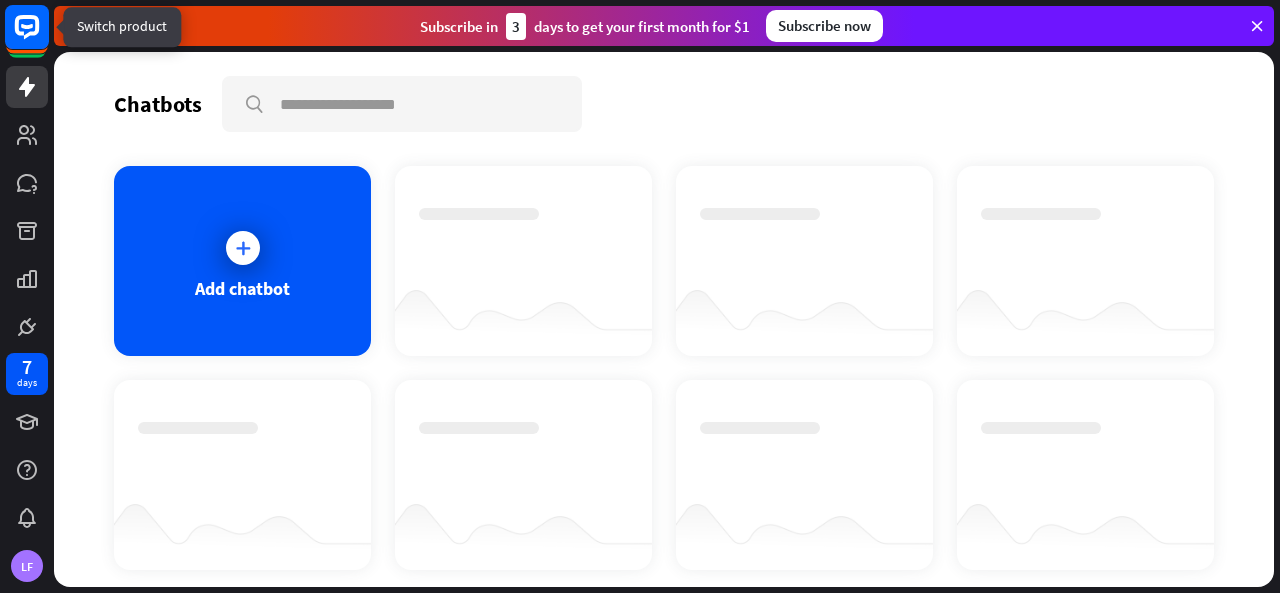 click 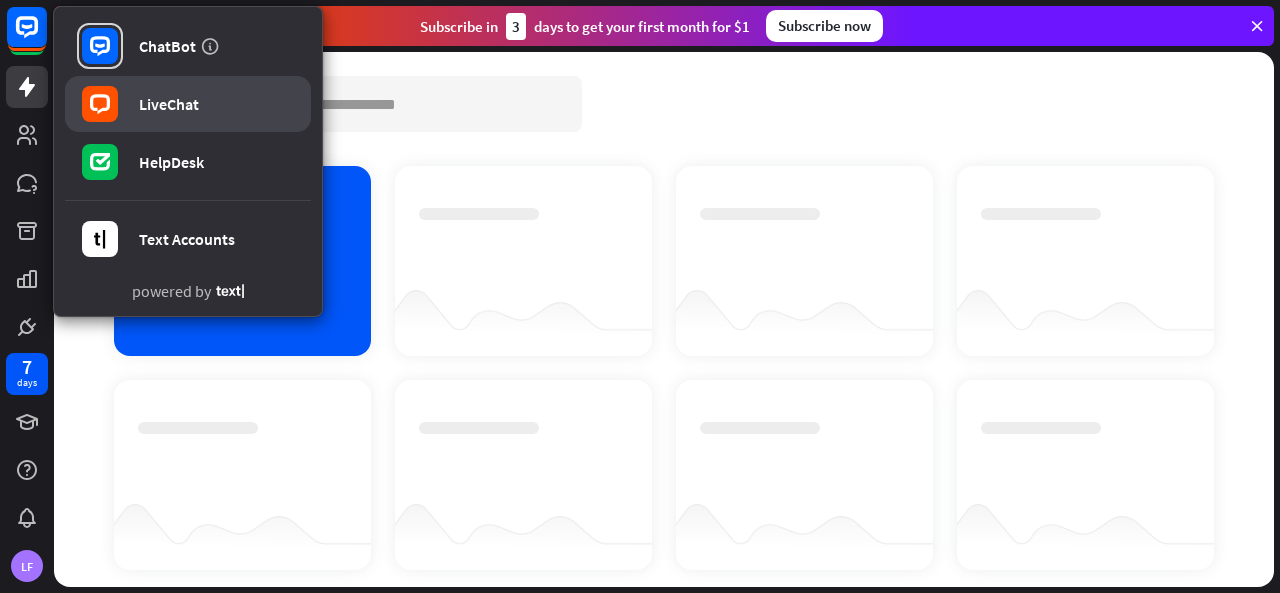 click on "LiveChat" at bounding box center (169, 104) 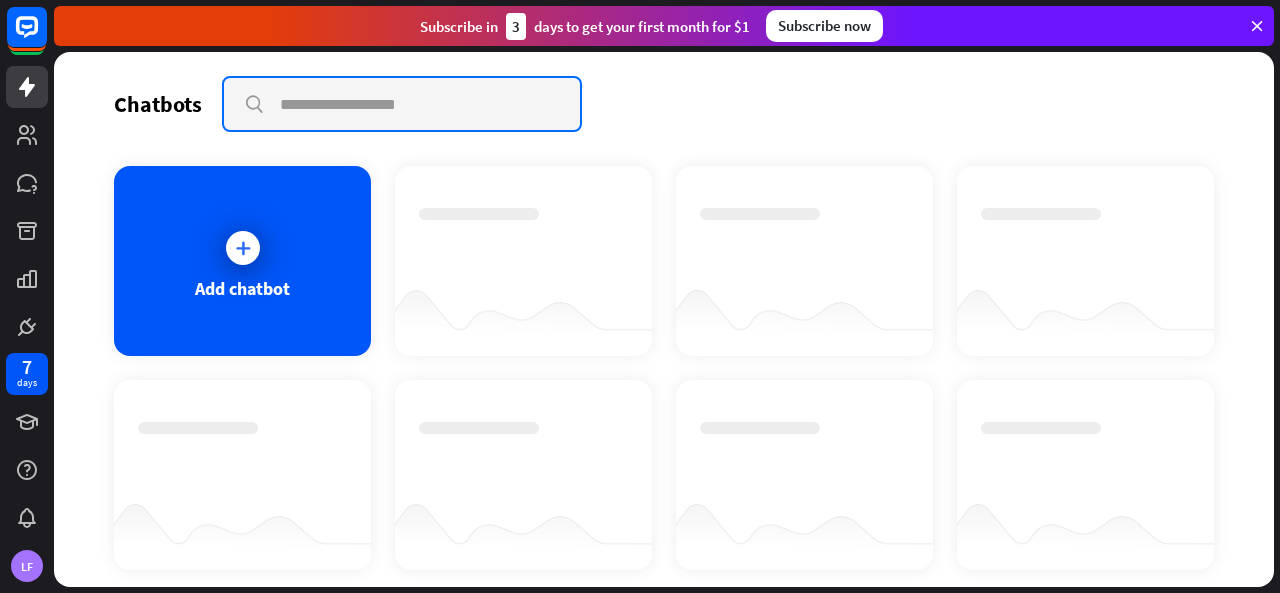 click at bounding box center [402, 104] 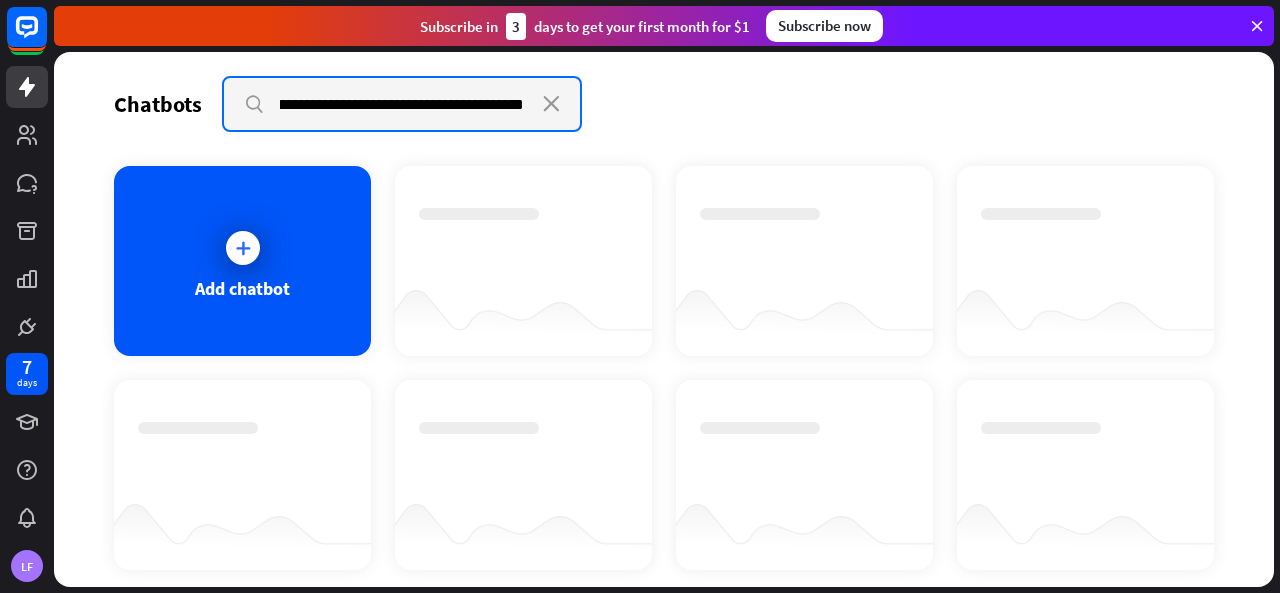 scroll, scrollTop: 0, scrollLeft: 120, axis: horizontal 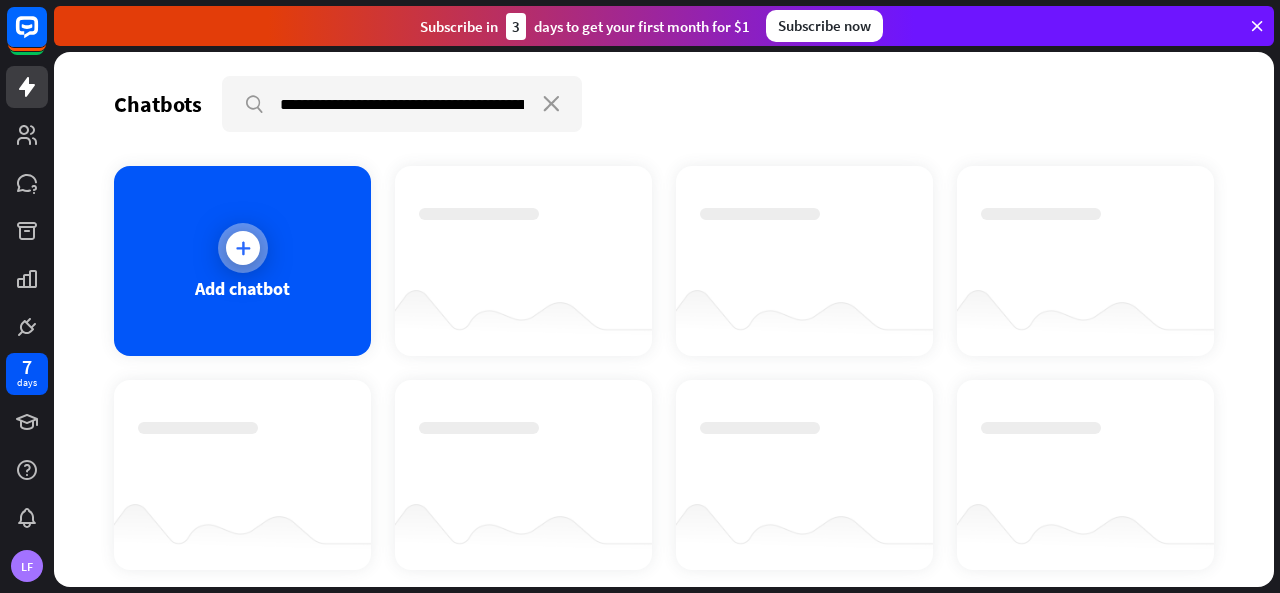 click on "Add chatbot" at bounding box center [242, 288] 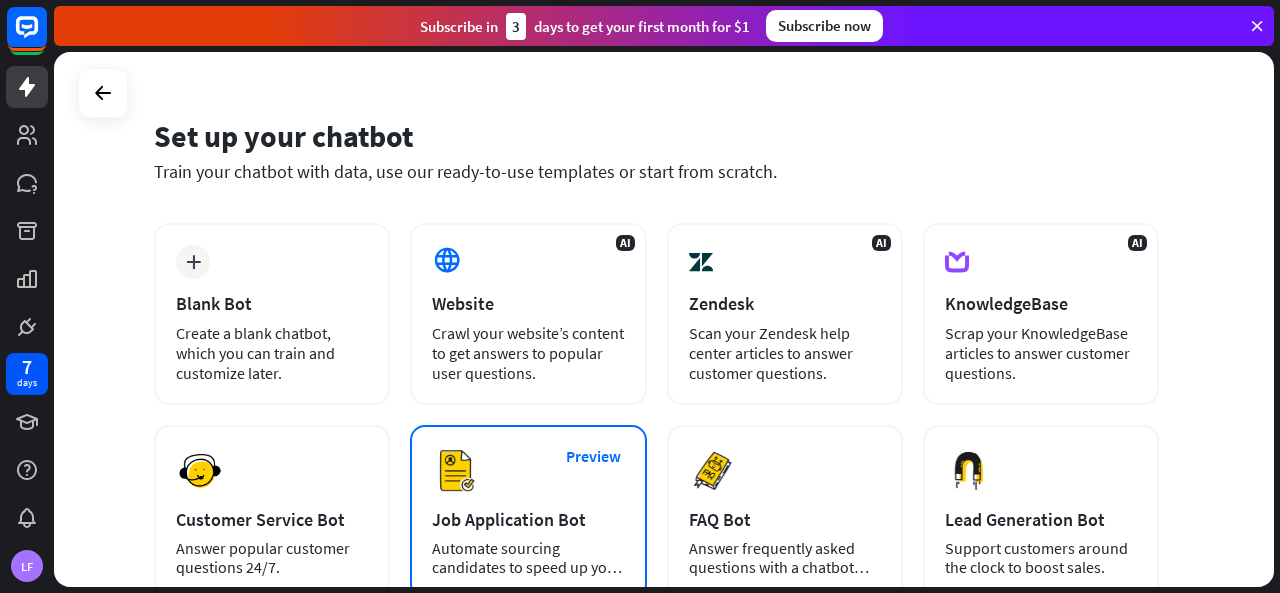 scroll, scrollTop: 39, scrollLeft: 0, axis: vertical 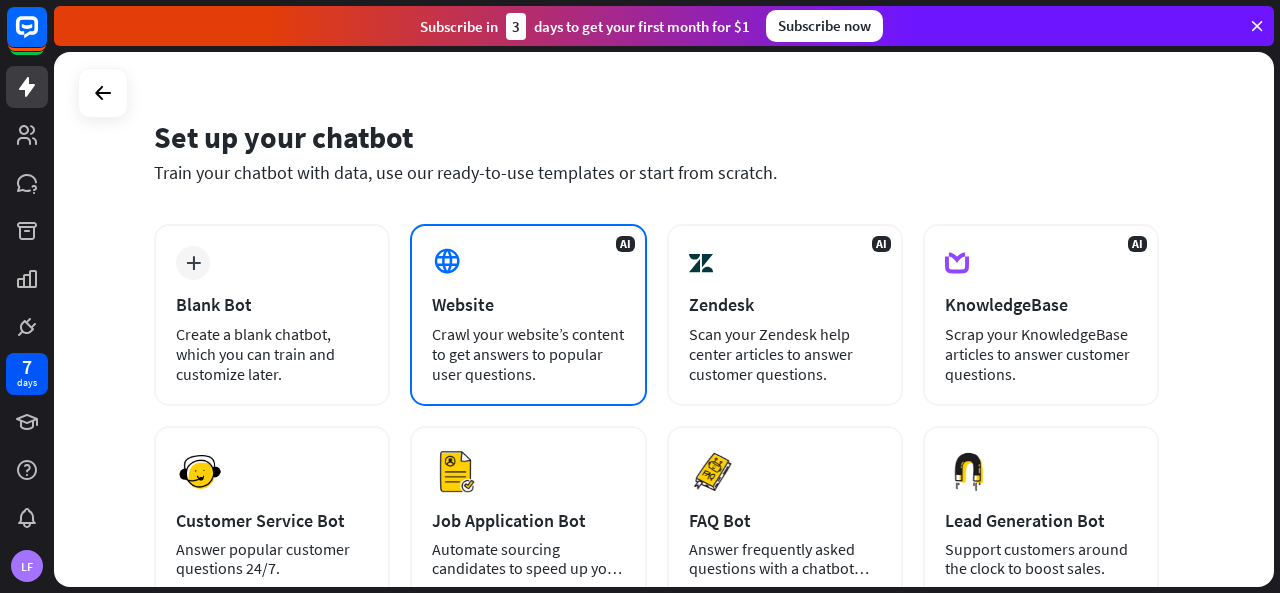click on "AI     Website
Crawl your website’s content to get answers to
popular user questions." at bounding box center [528, 315] 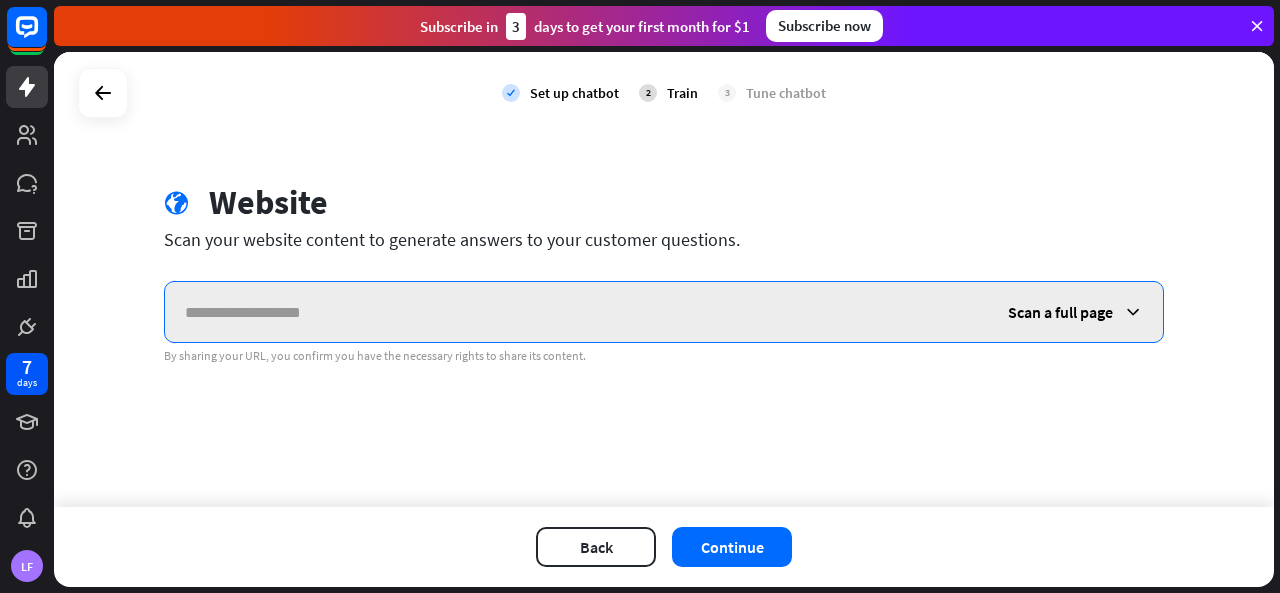 click at bounding box center (576, 312) 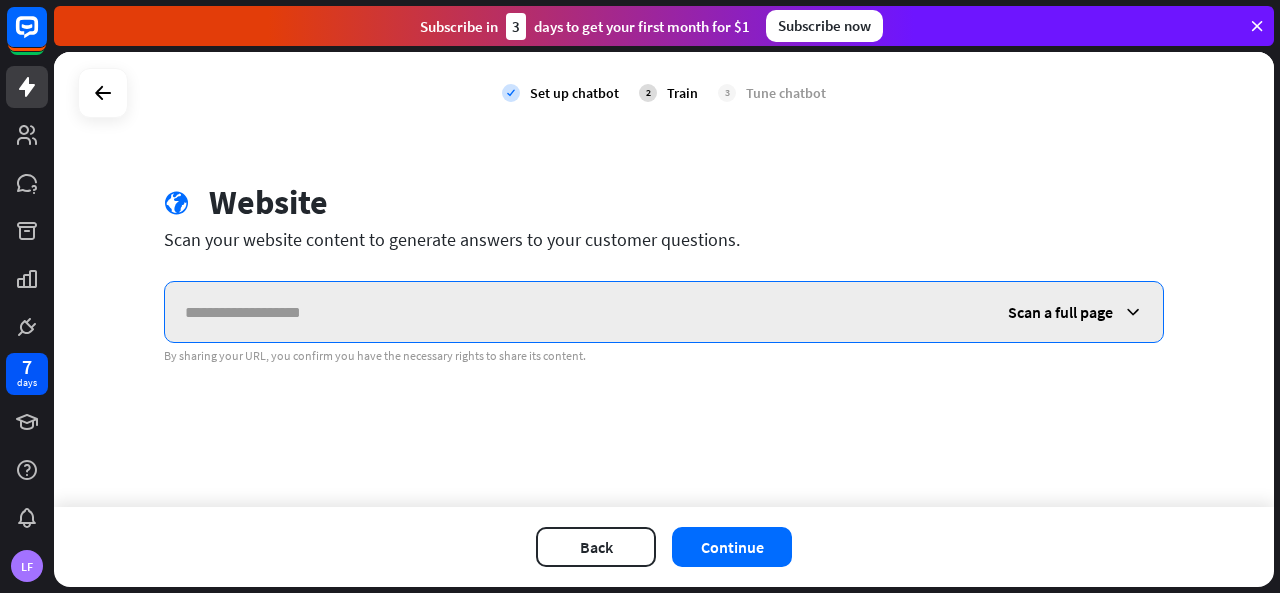 type on "*" 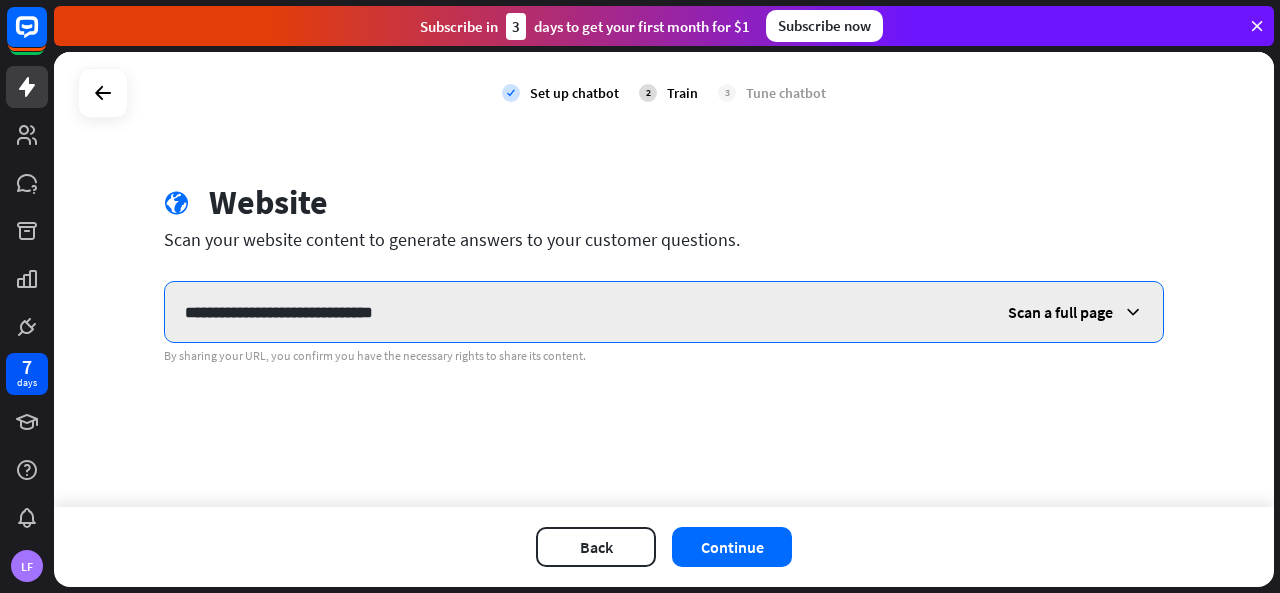type on "**********" 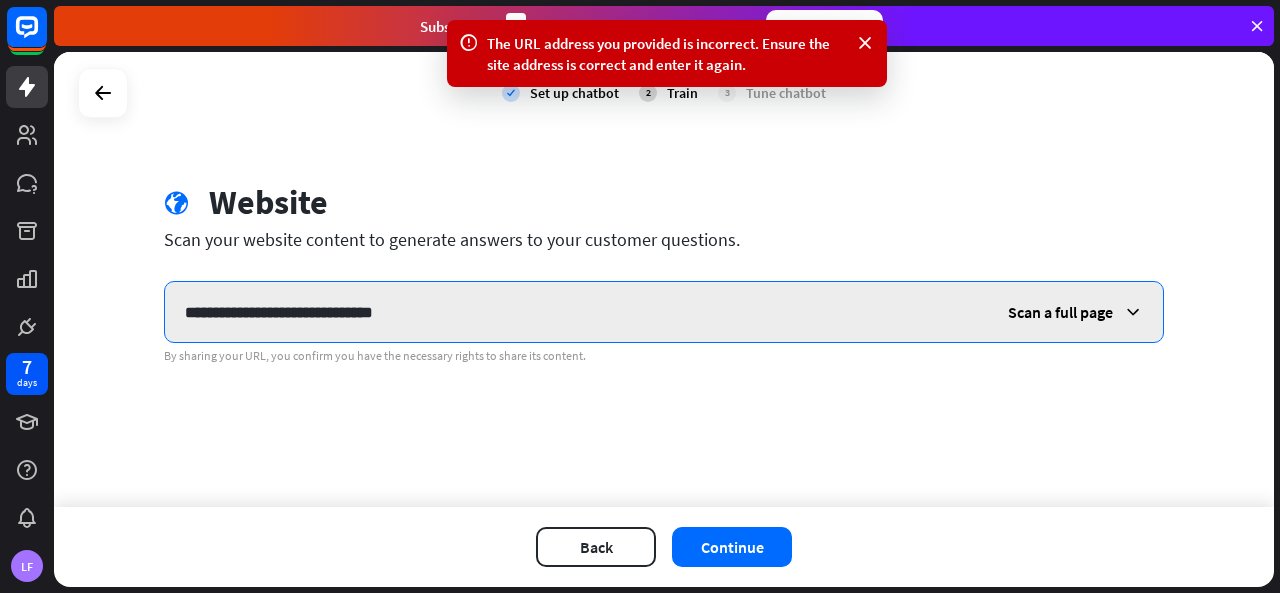 click on "**********" at bounding box center [576, 312] 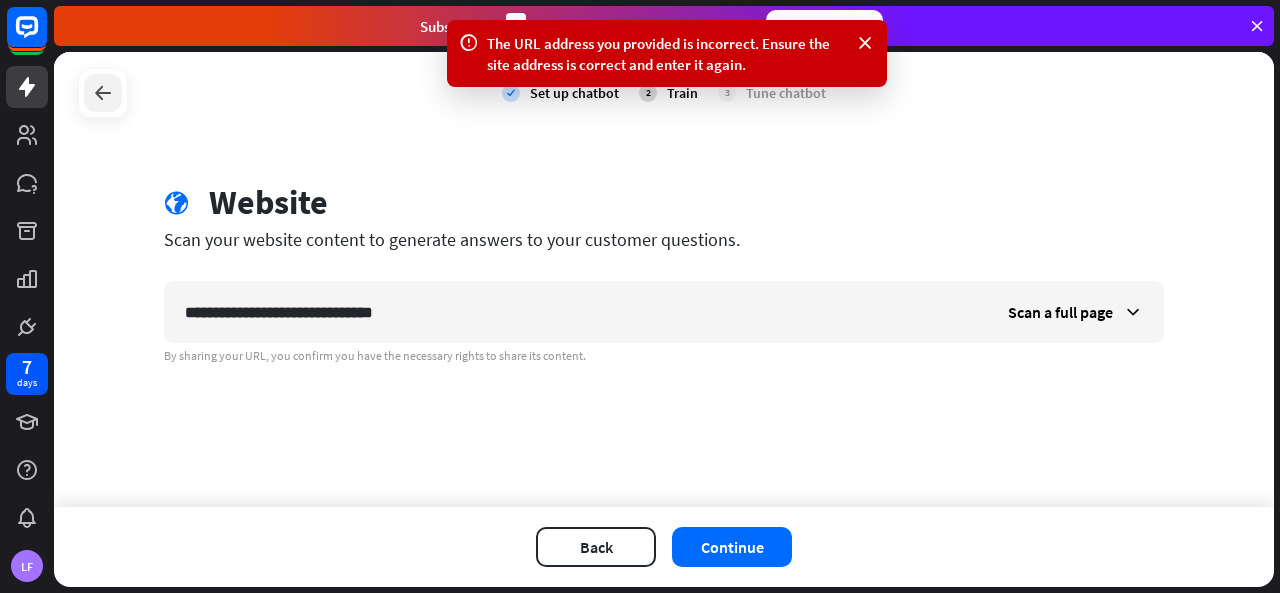 click at bounding box center [103, 93] 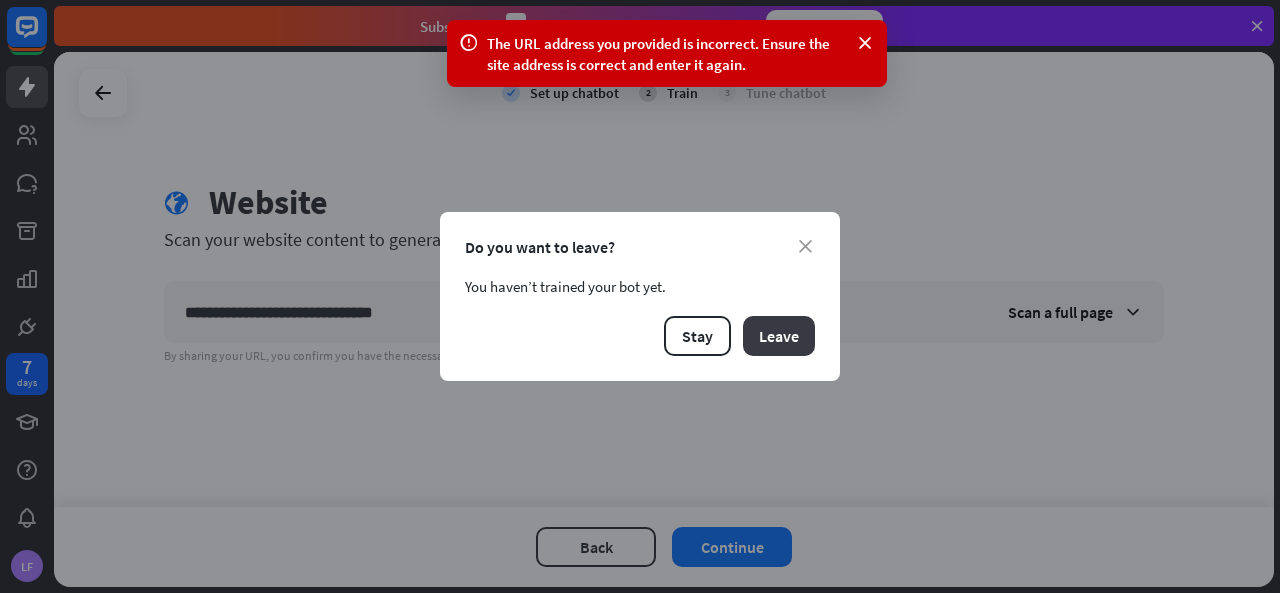 click on "Leave" at bounding box center (779, 336) 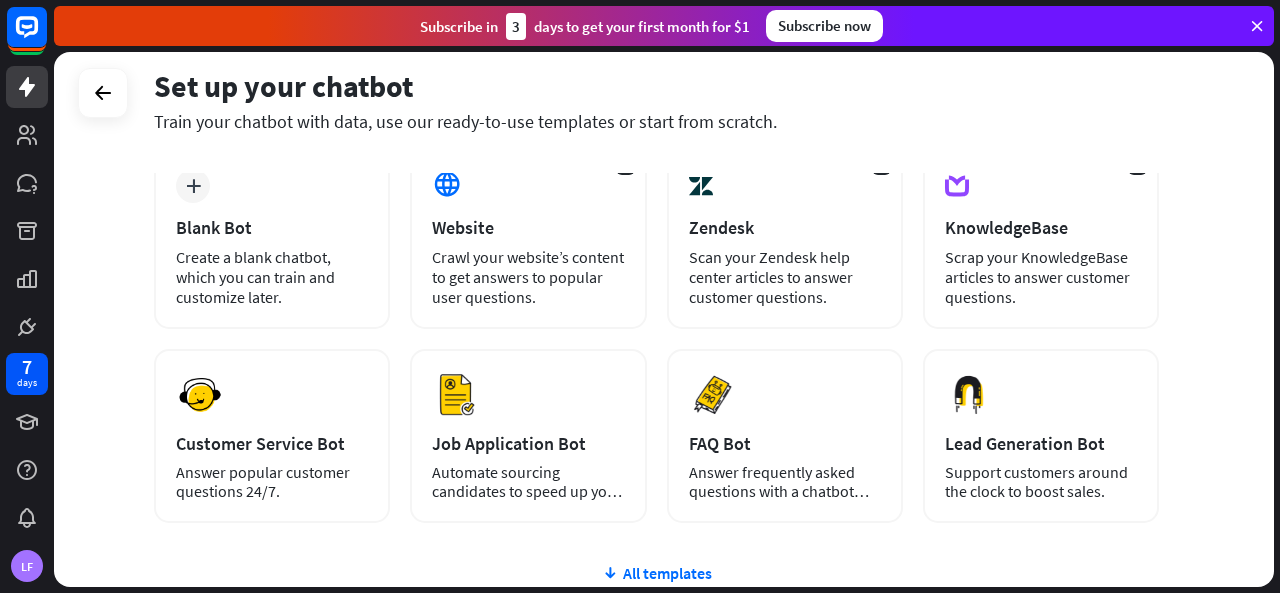 scroll, scrollTop: 178, scrollLeft: 0, axis: vertical 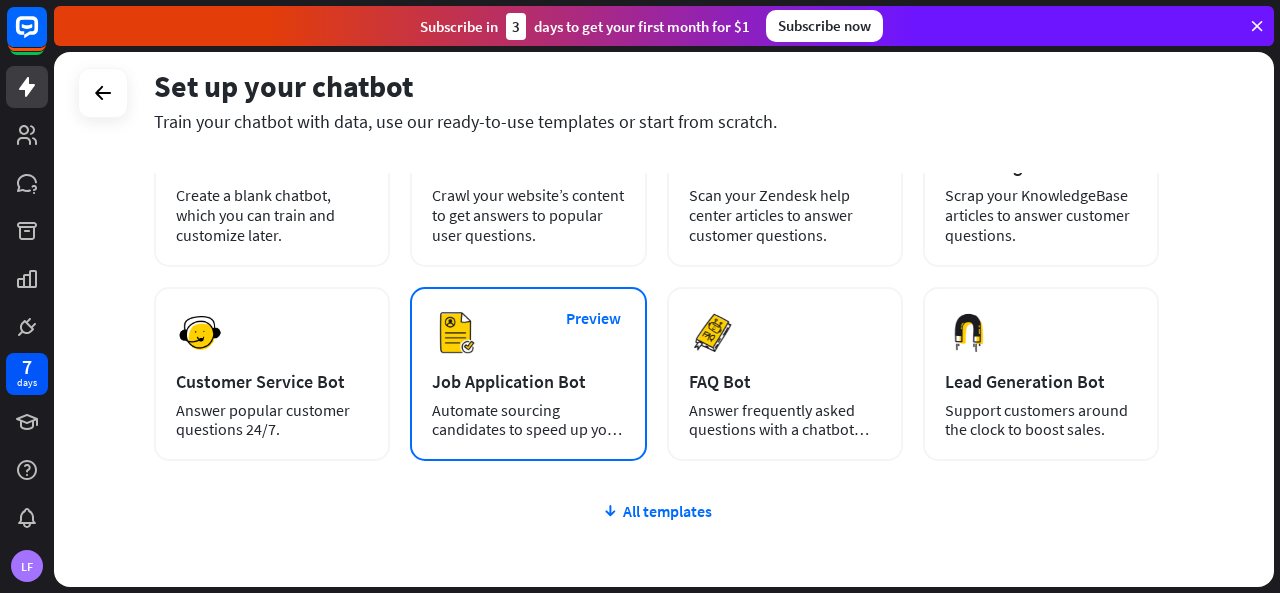 click on "Job Application Bot" at bounding box center [528, 381] 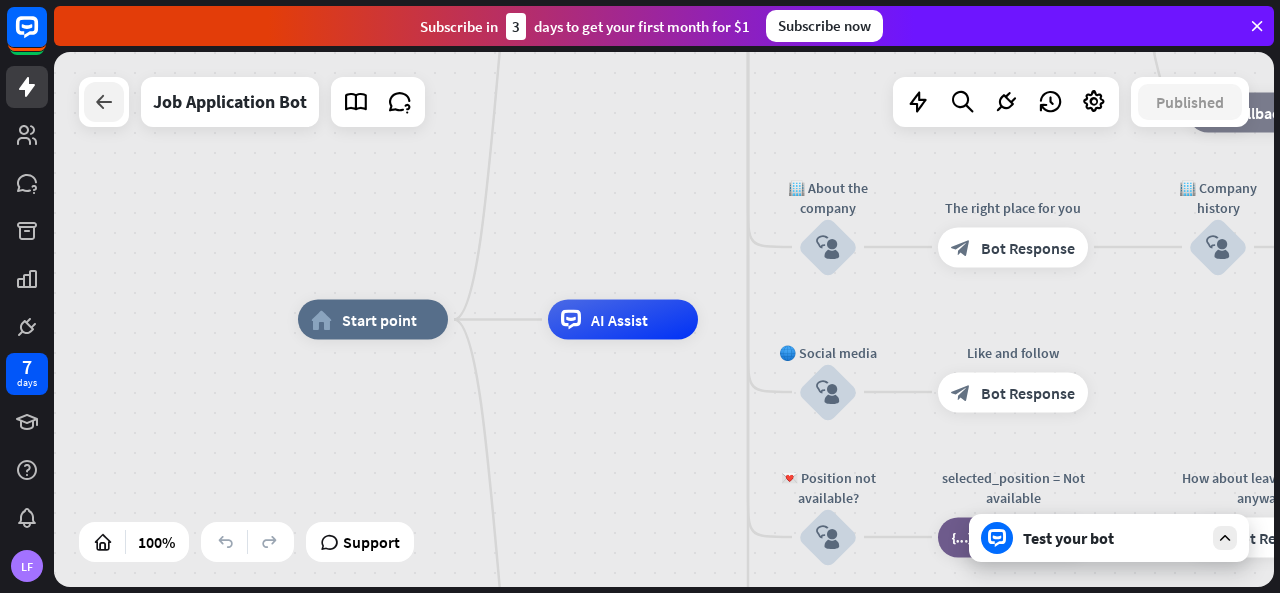 click at bounding box center (104, 102) 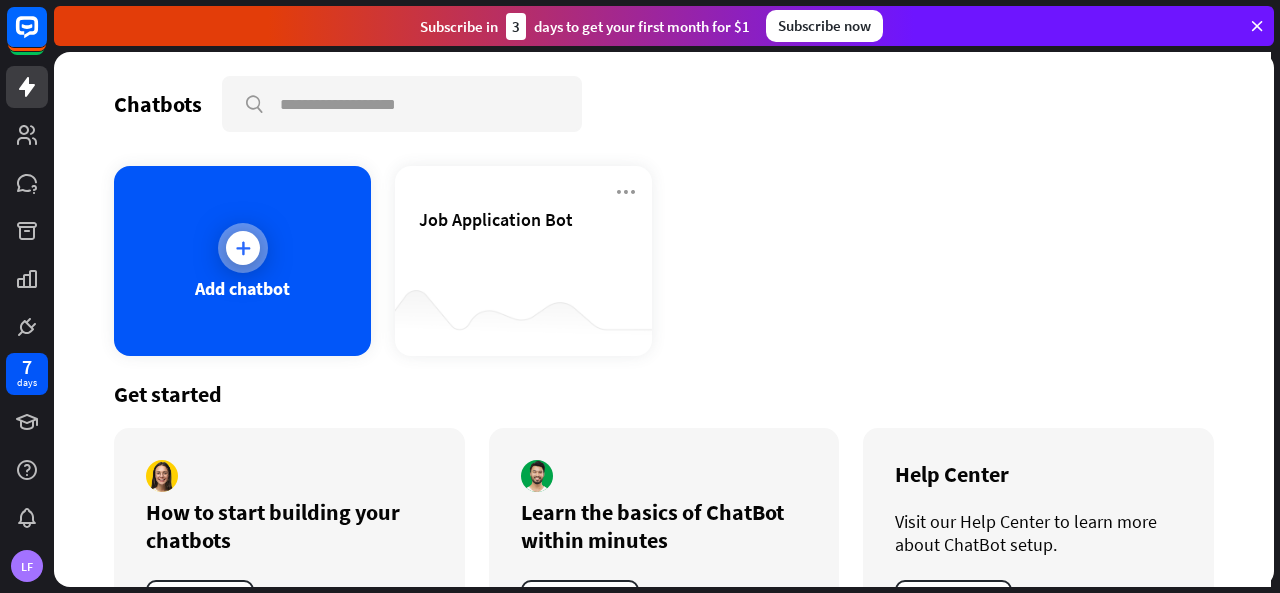 scroll, scrollTop: 84, scrollLeft: 0, axis: vertical 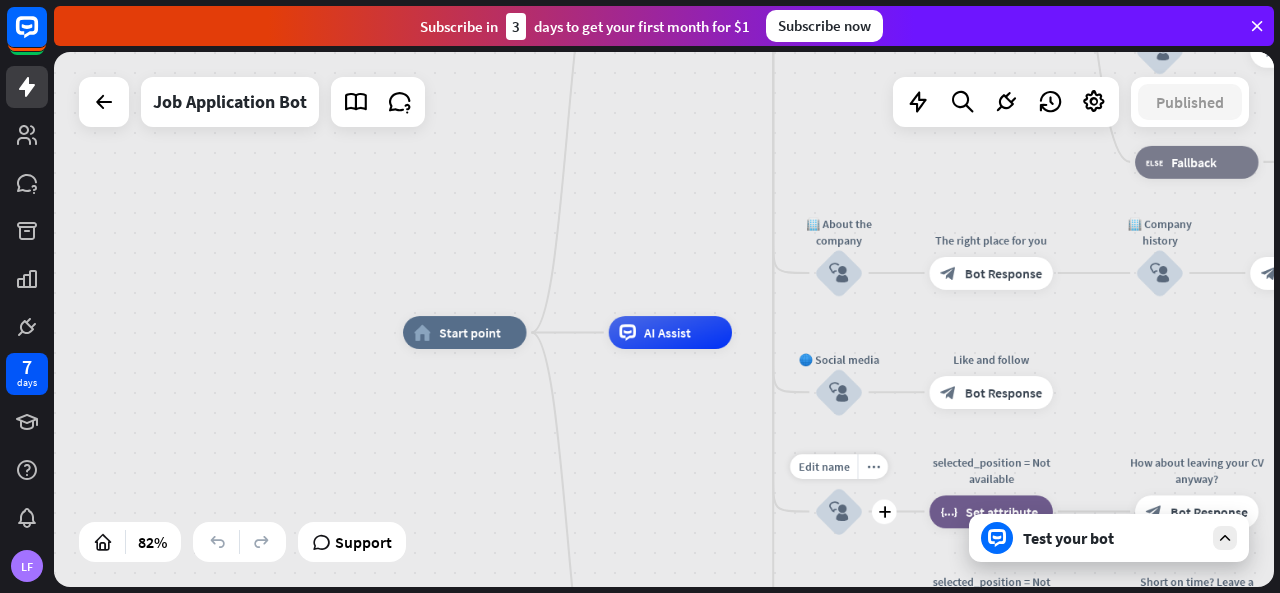 click on "block_user_input" at bounding box center (838, 511) 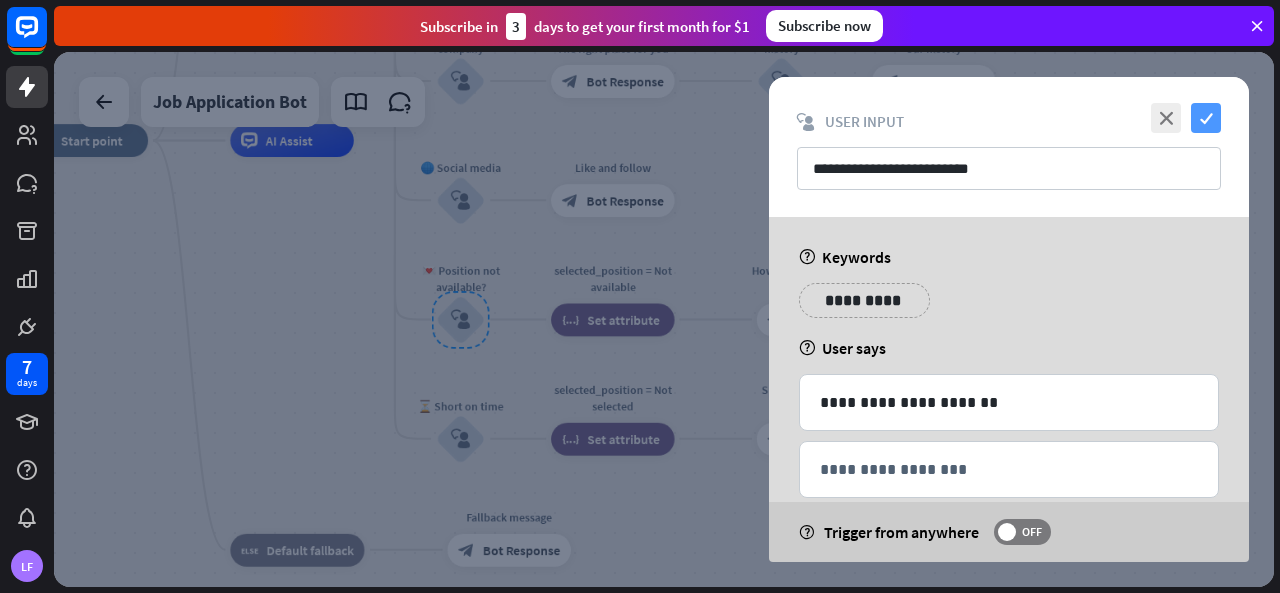 click on "check" at bounding box center (1206, 118) 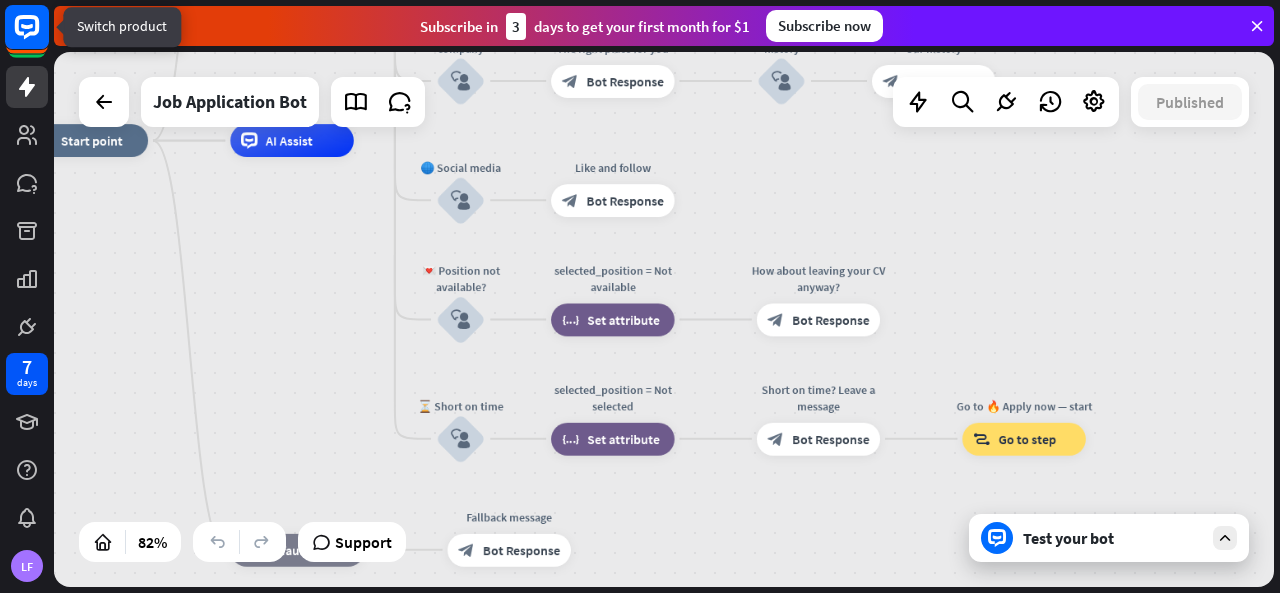 click 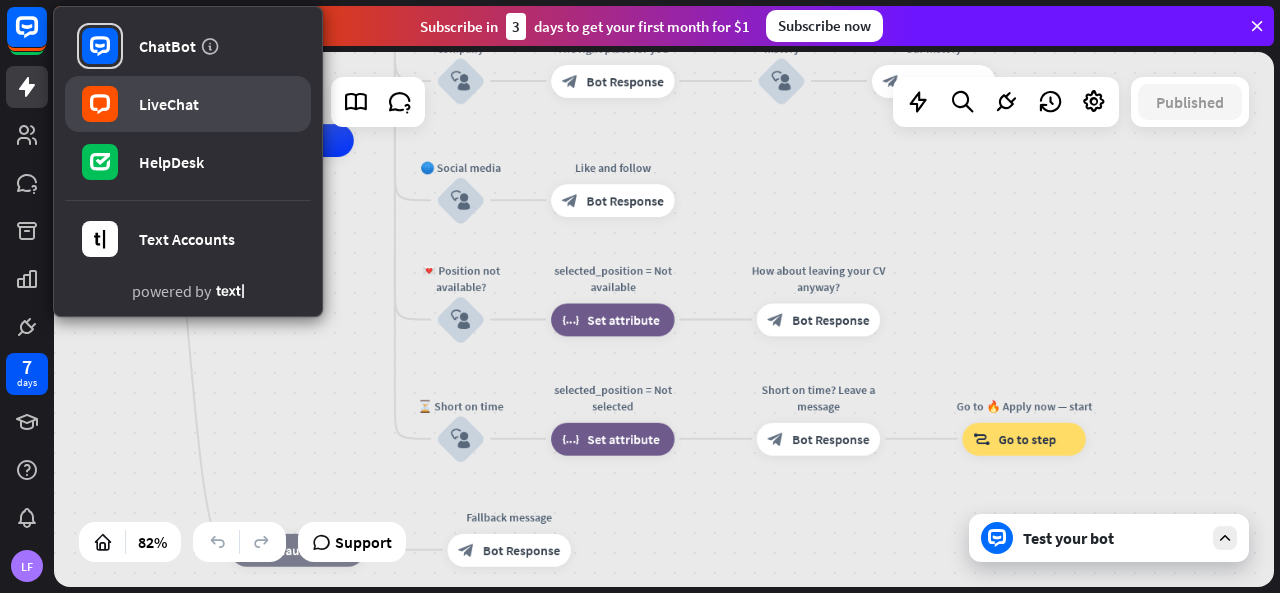 click on "LiveChat" at bounding box center [169, 104] 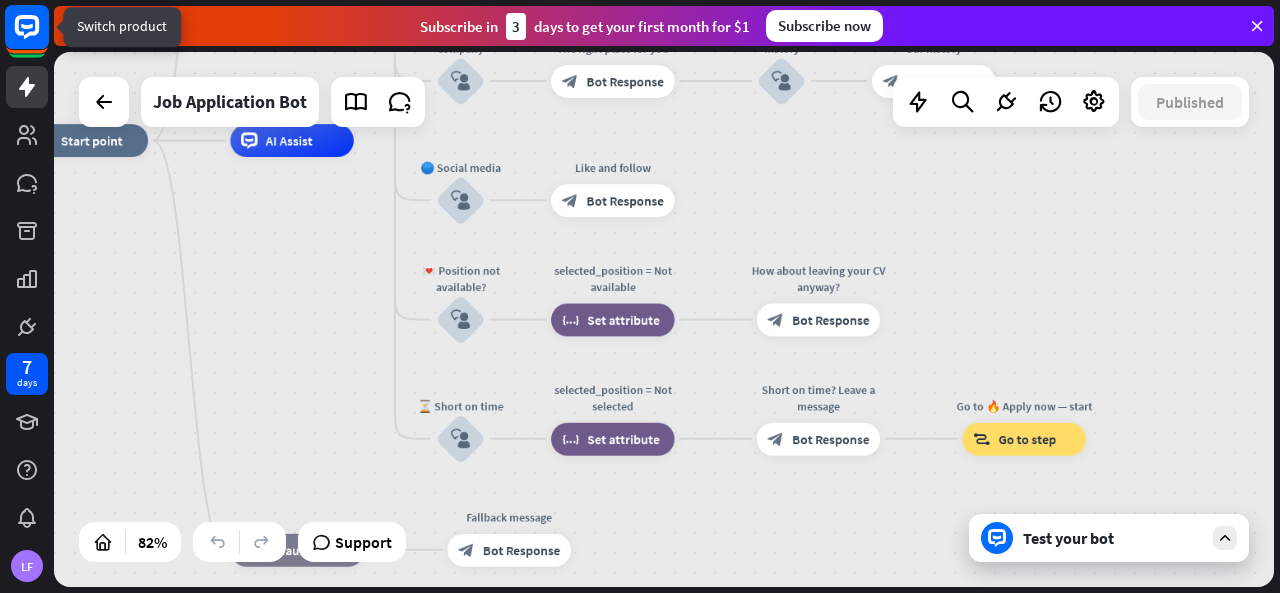 click 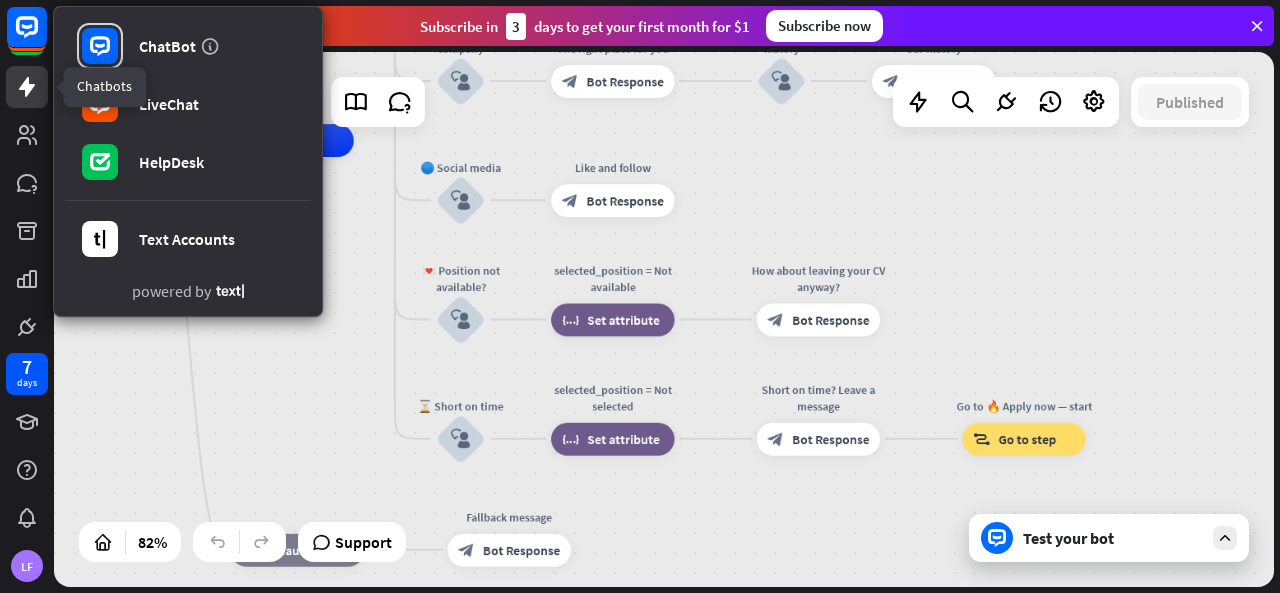 click 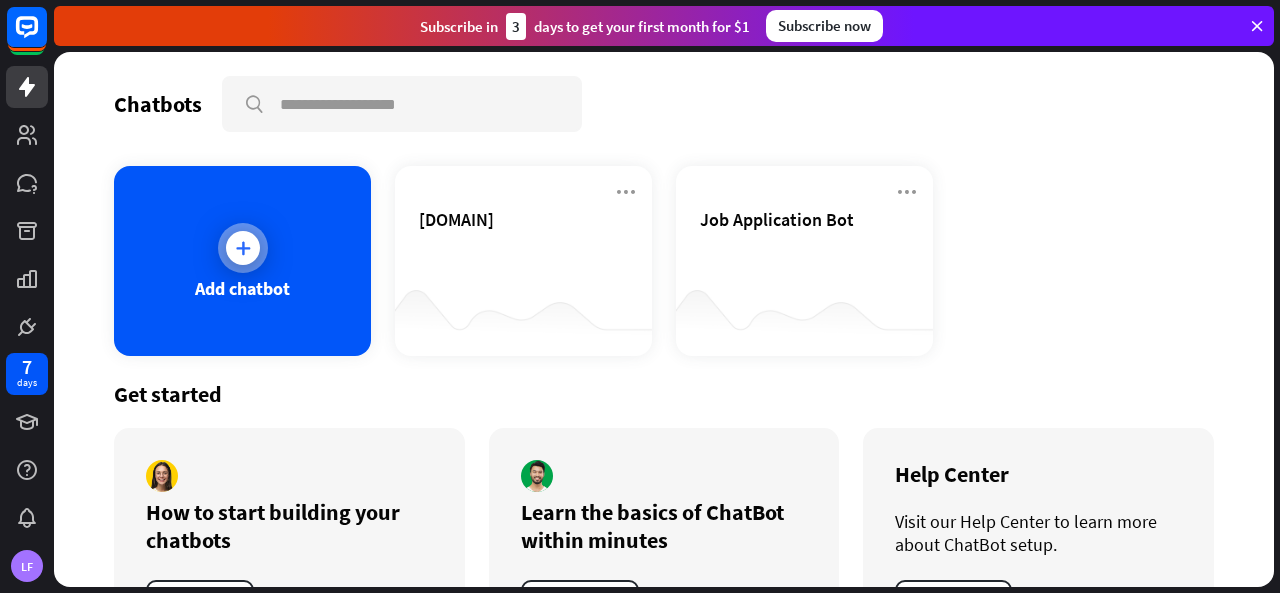 click on "Add chatbot" at bounding box center (242, 261) 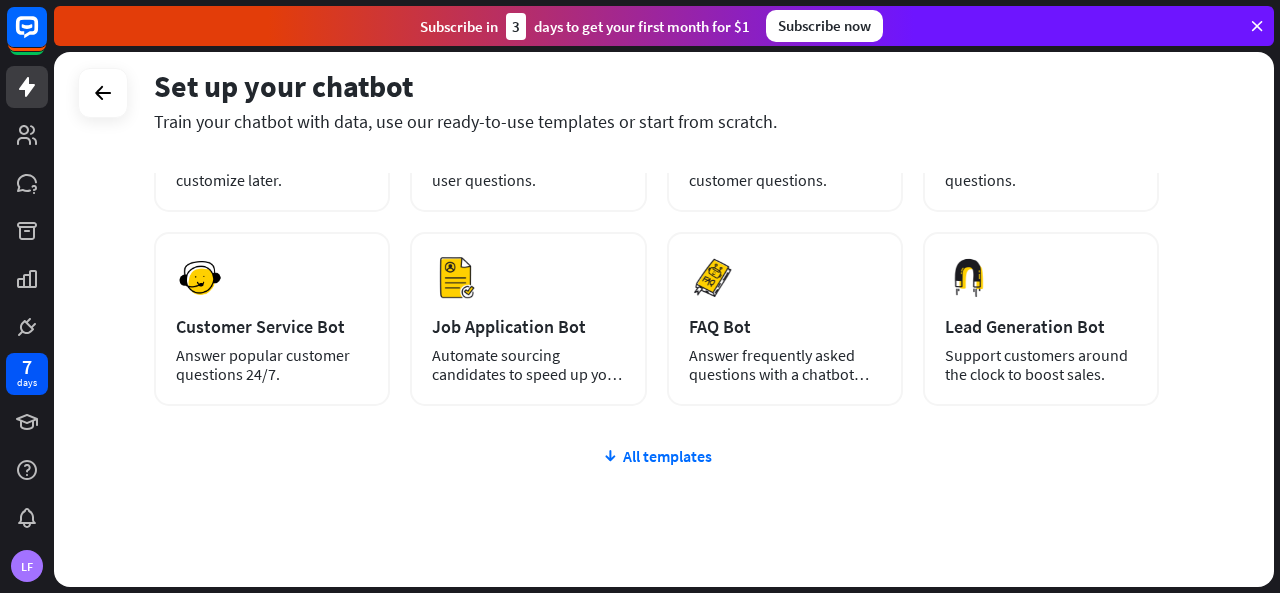 scroll, scrollTop: 234, scrollLeft: 0, axis: vertical 